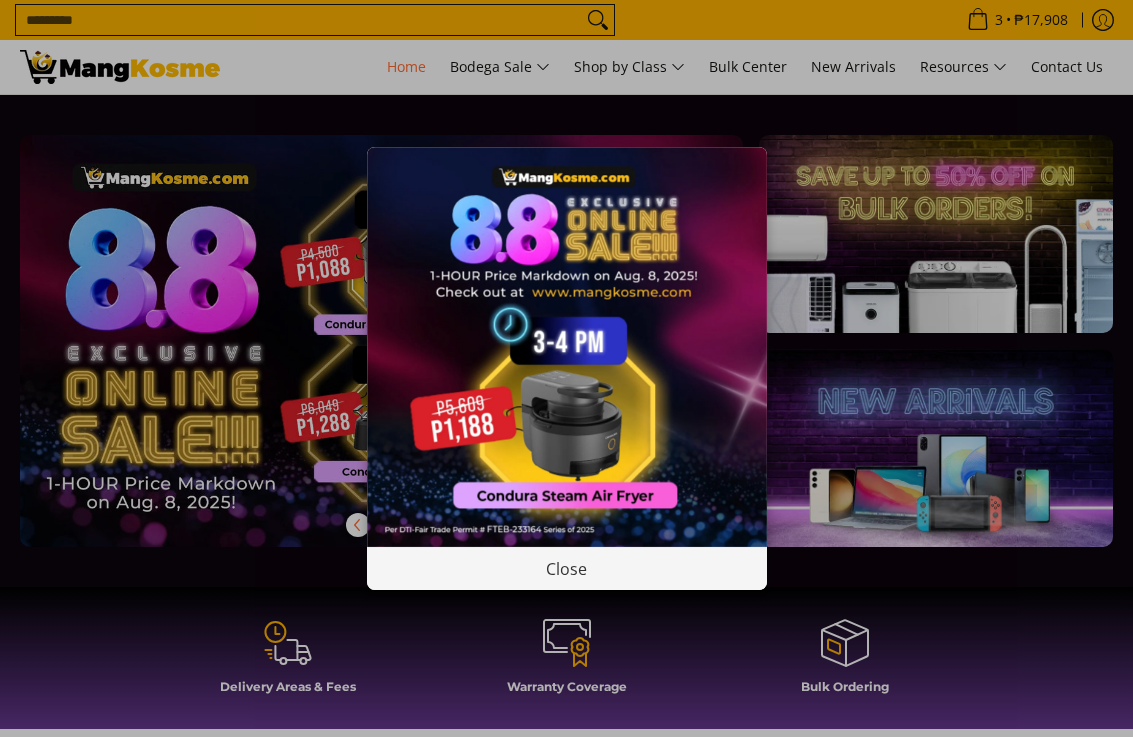 scroll, scrollTop: 0, scrollLeft: 0, axis: both 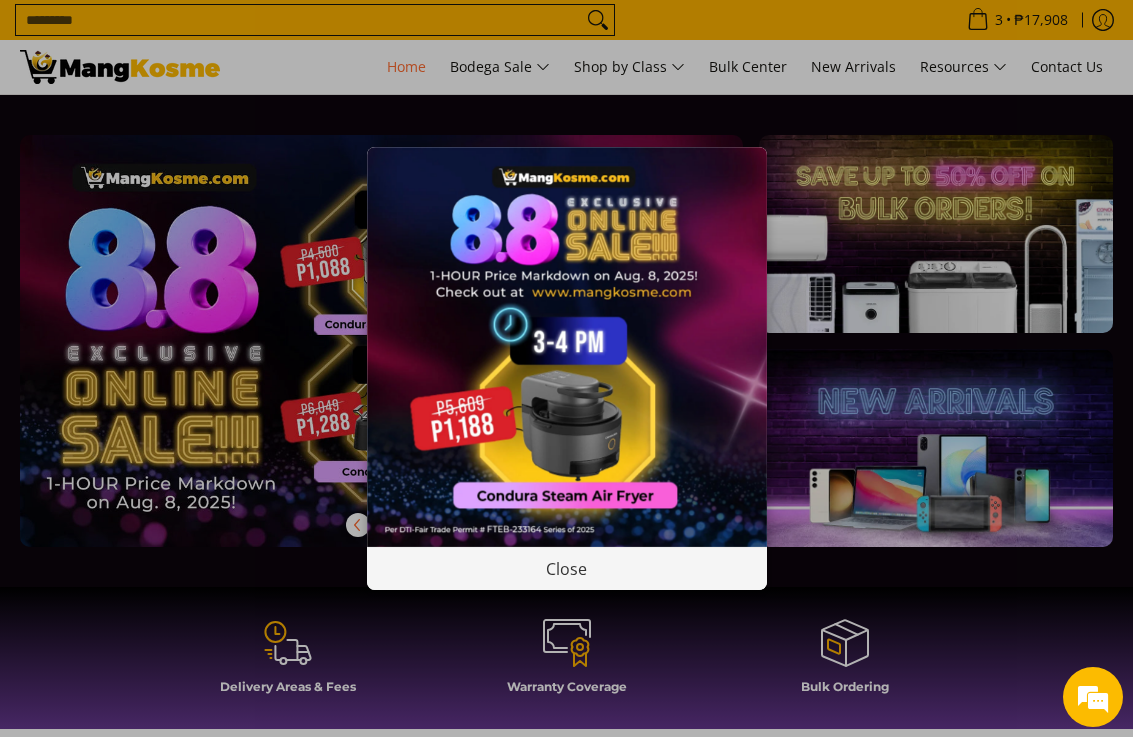 click at bounding box center [567, 347] 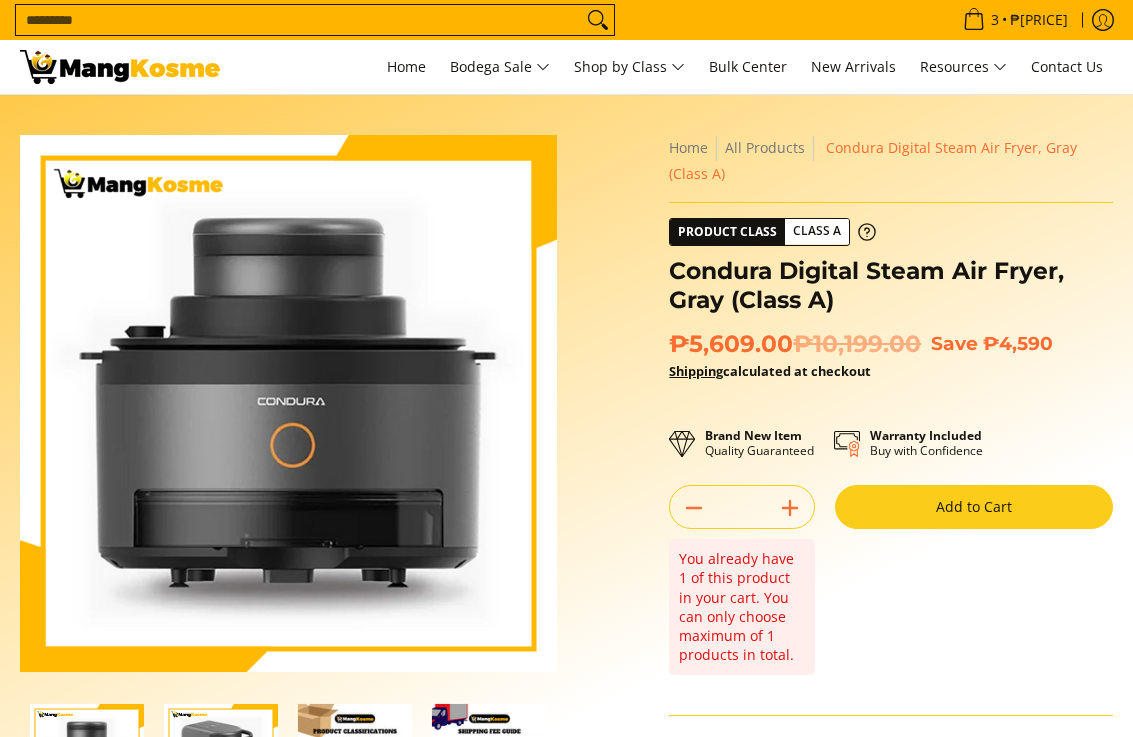 scroll, scrollTop: 0, scrollLeft: 0, axis: both 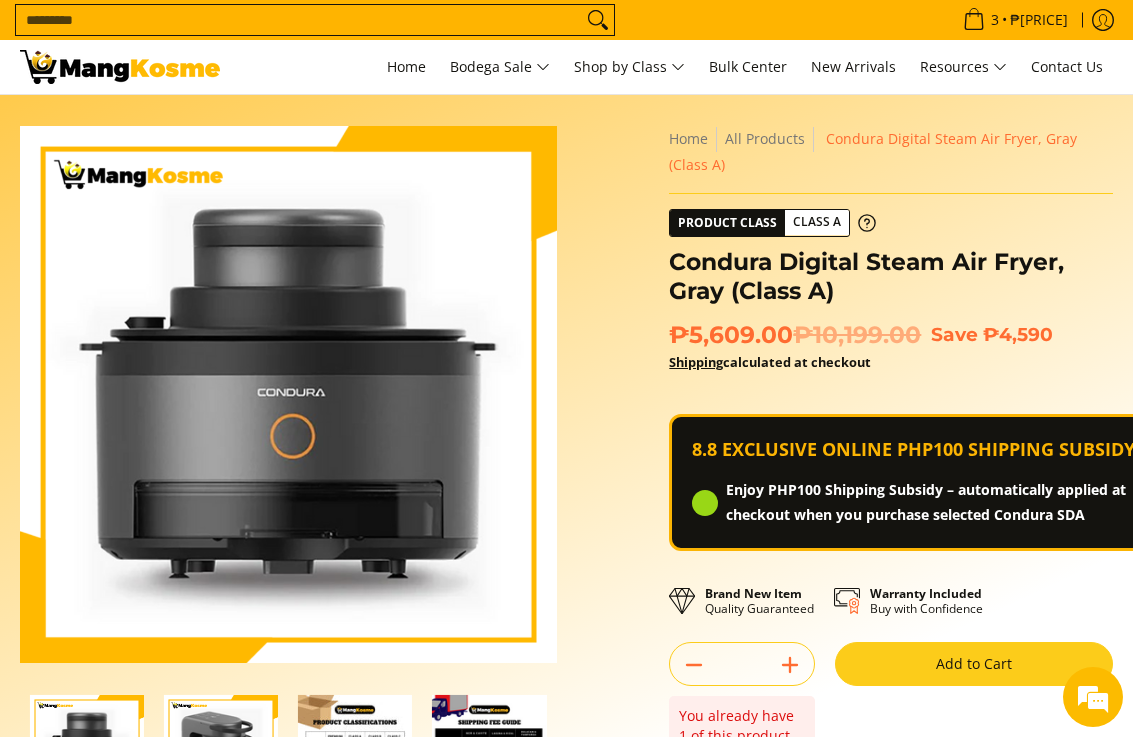 click on "Skip to Main Content
Enable zoom Disable zoom
Enable zoom Disable zoom
Home All Products
Condura Digital Steam Air Fryer, Gray (Class A)
Product Class
Class A
₱5,609.00  ₱10,199.00
Save" at bounding box center (566, 658) 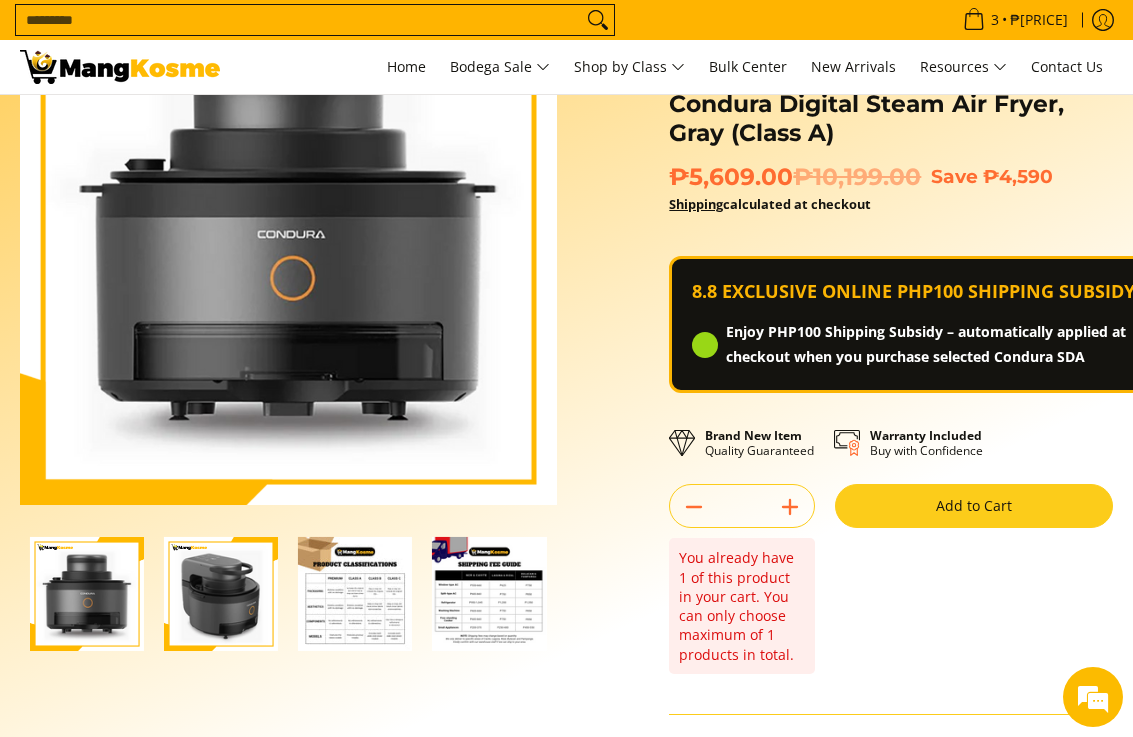 scroll, scrollTop: 170, scrollLeft: 0, axis: vertical 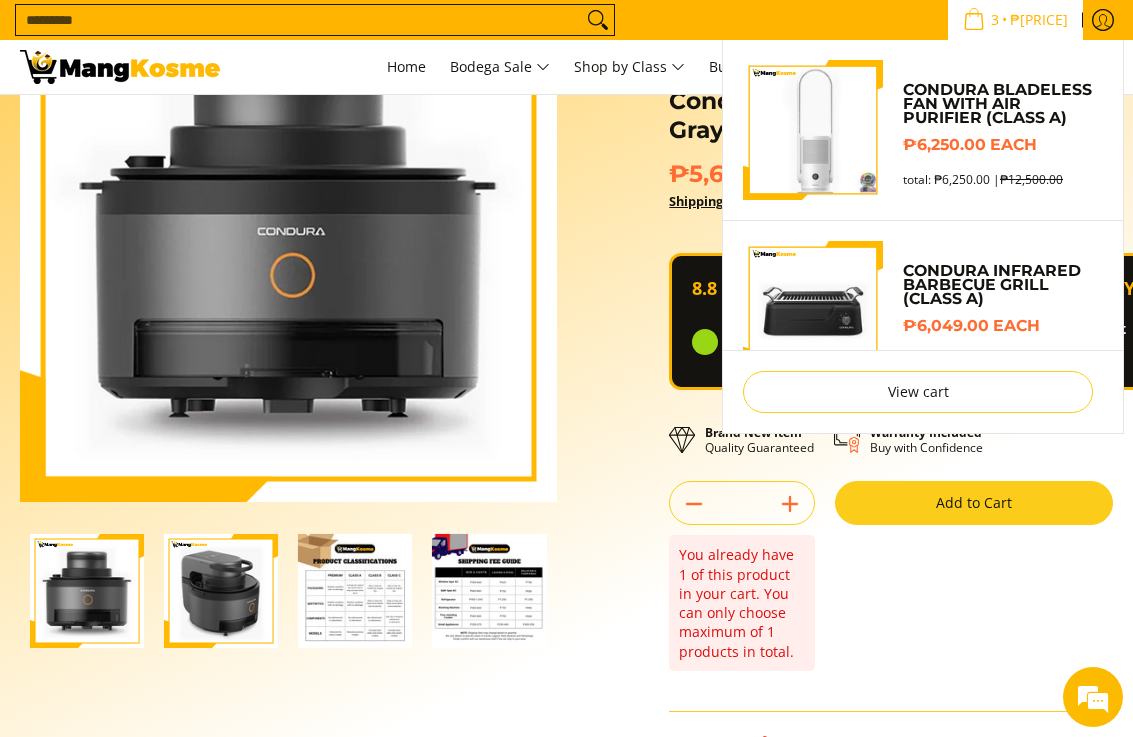 click 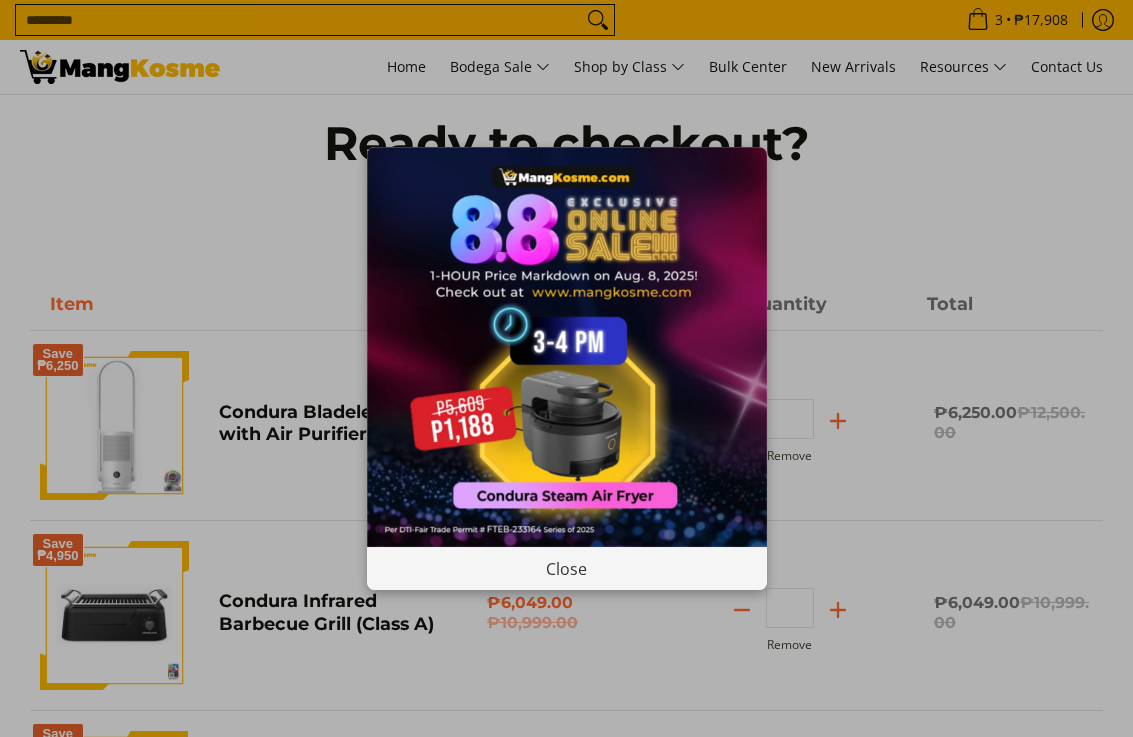 scroll, scrollTop: 0, scrollLeft: 0, axis: both 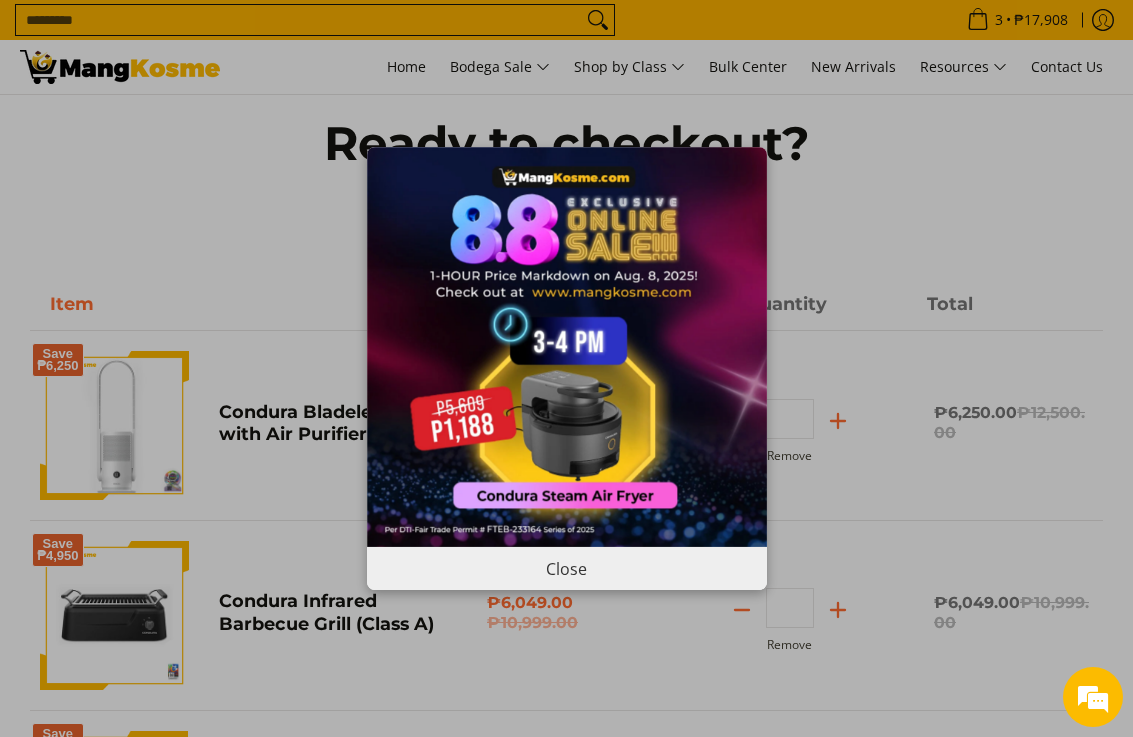 click on "Close" at bounding box center [567, 568] 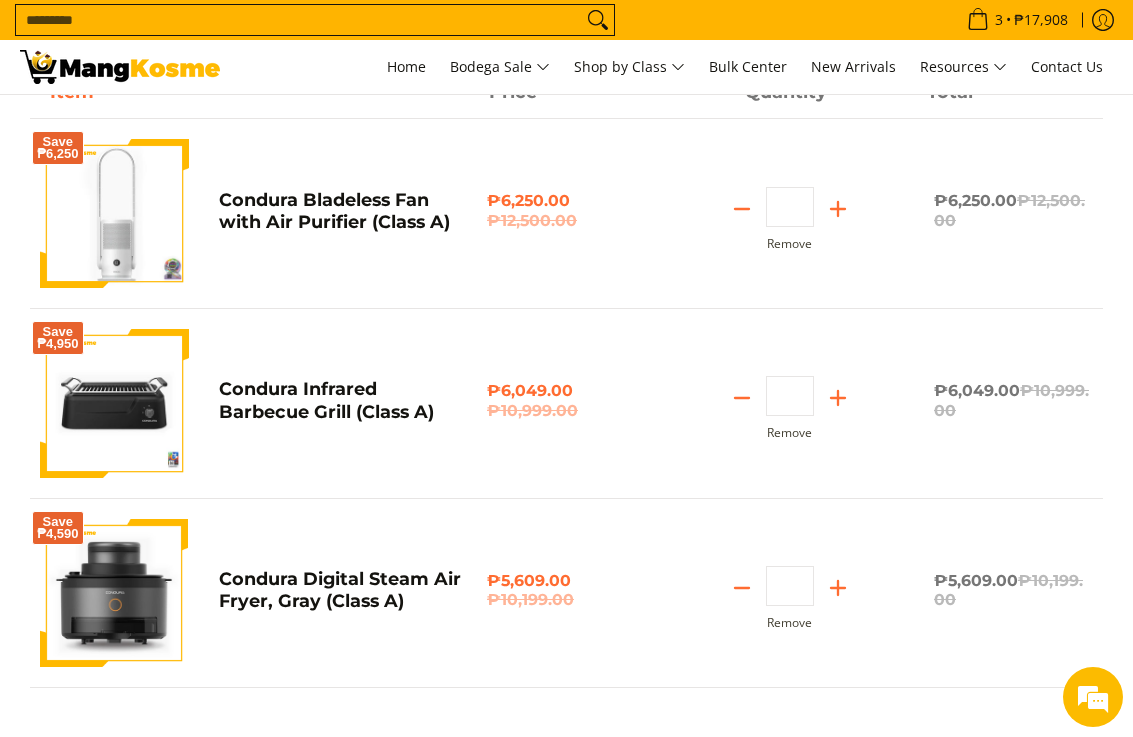 scroll, scrollTop: 183, scrollLeft: 0, axis: vertical 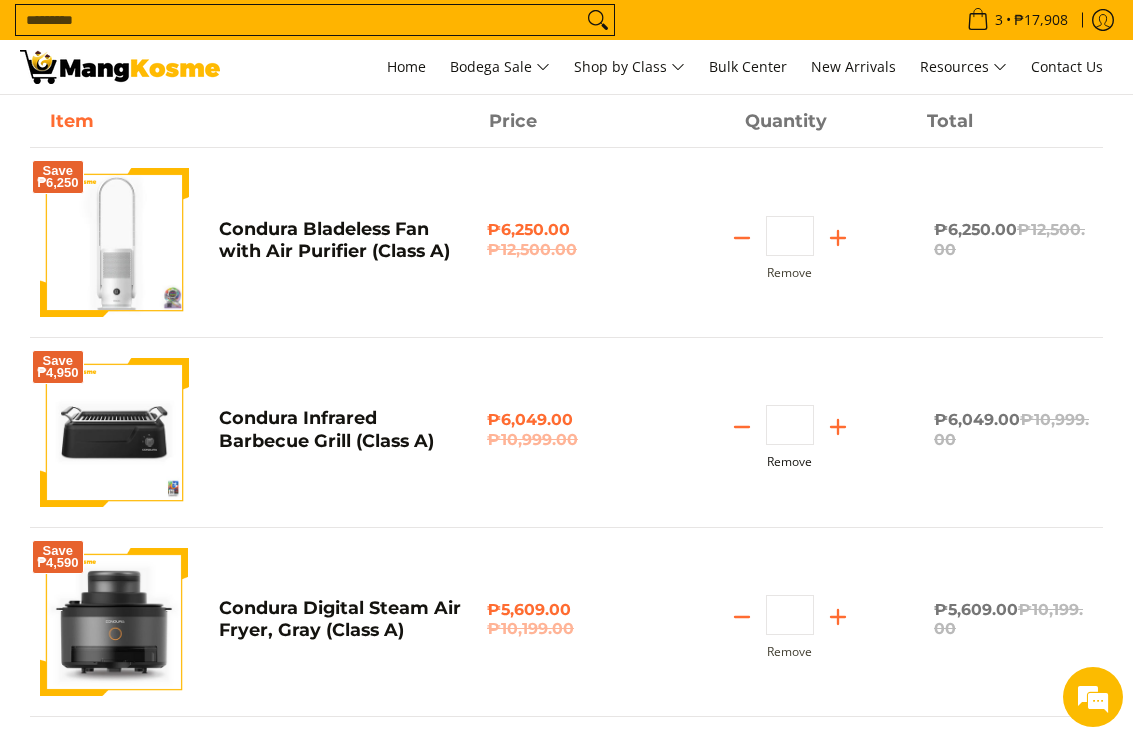 click on "Remove" at bounding box center (789, 462) 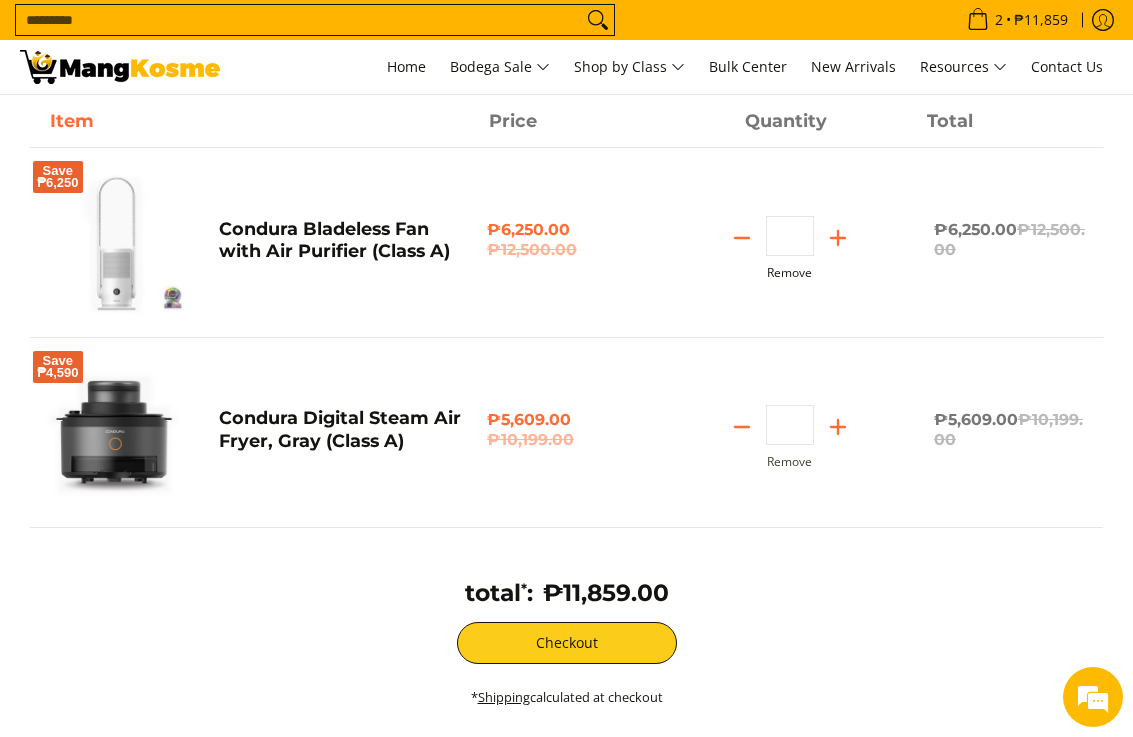 click on "Remove" at bounding box center (789, 273) 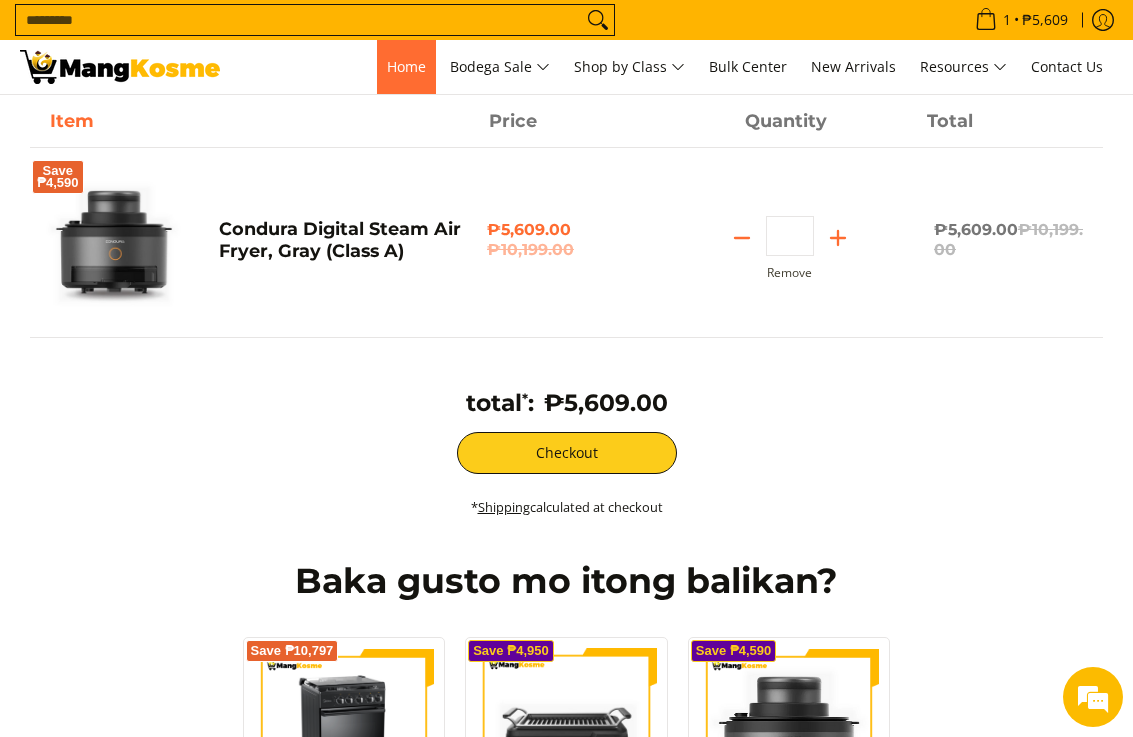 click on "Home" at bounding box center (406, 66) 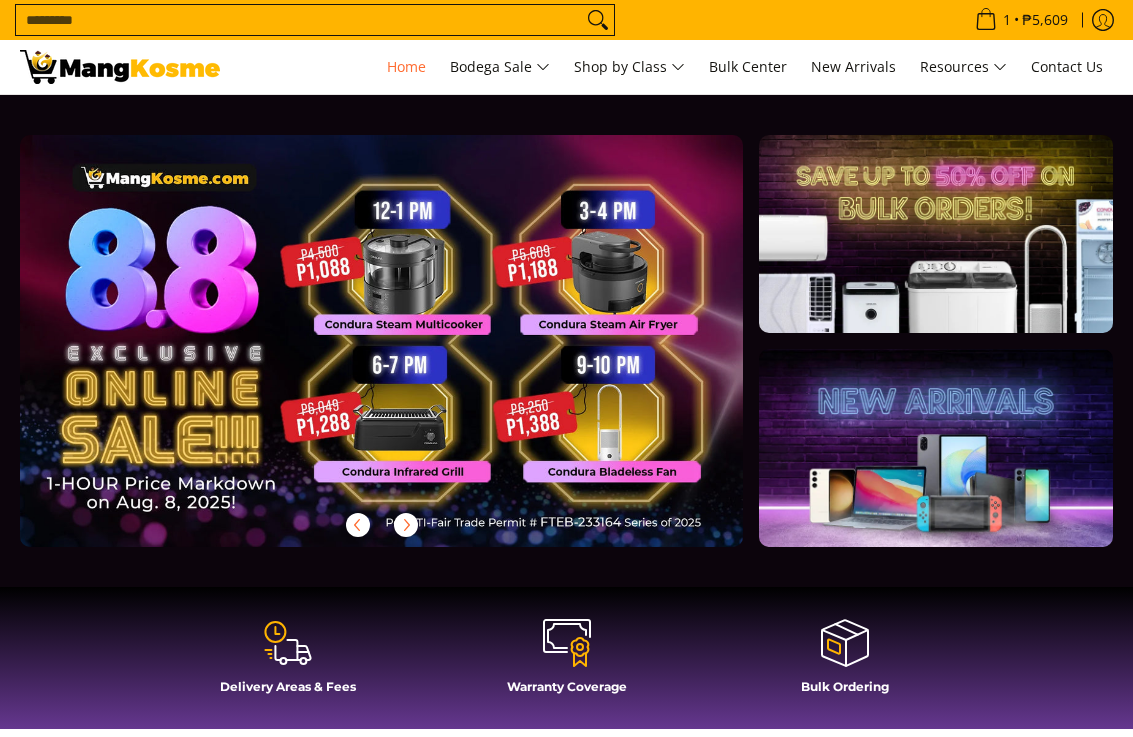 scroll, scrollTop: 0, scrollLeft: 0, axis: both 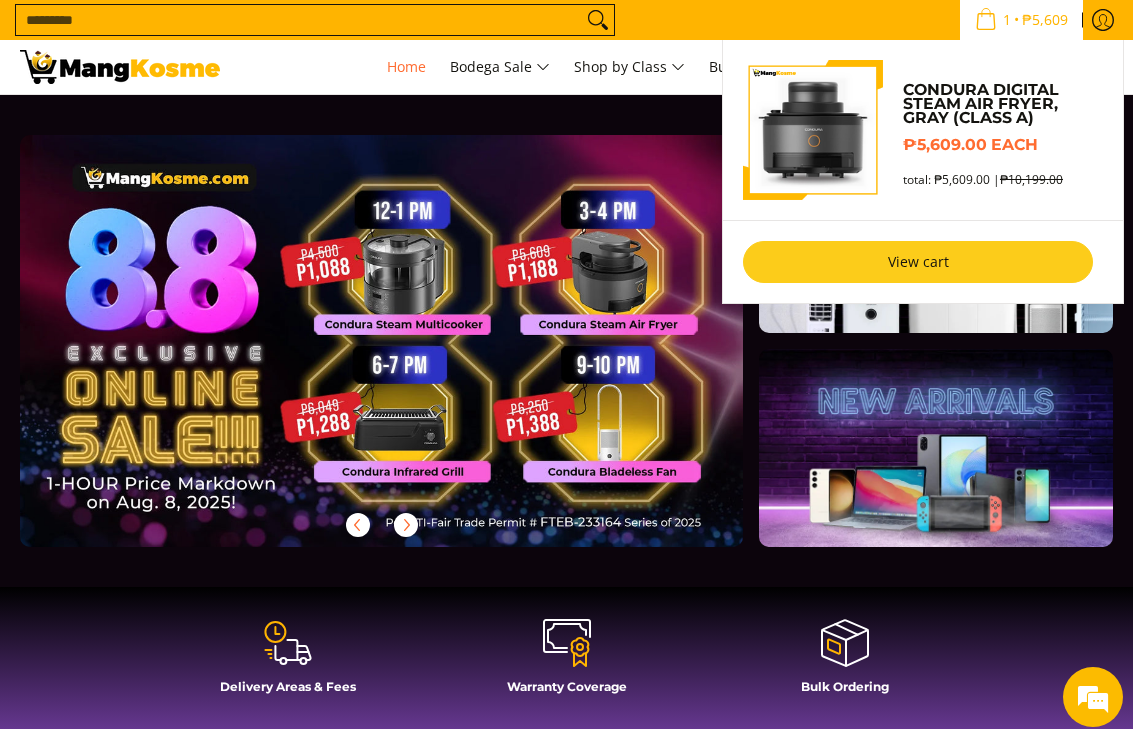 click on "View cart" at bounding box center (918, 262) 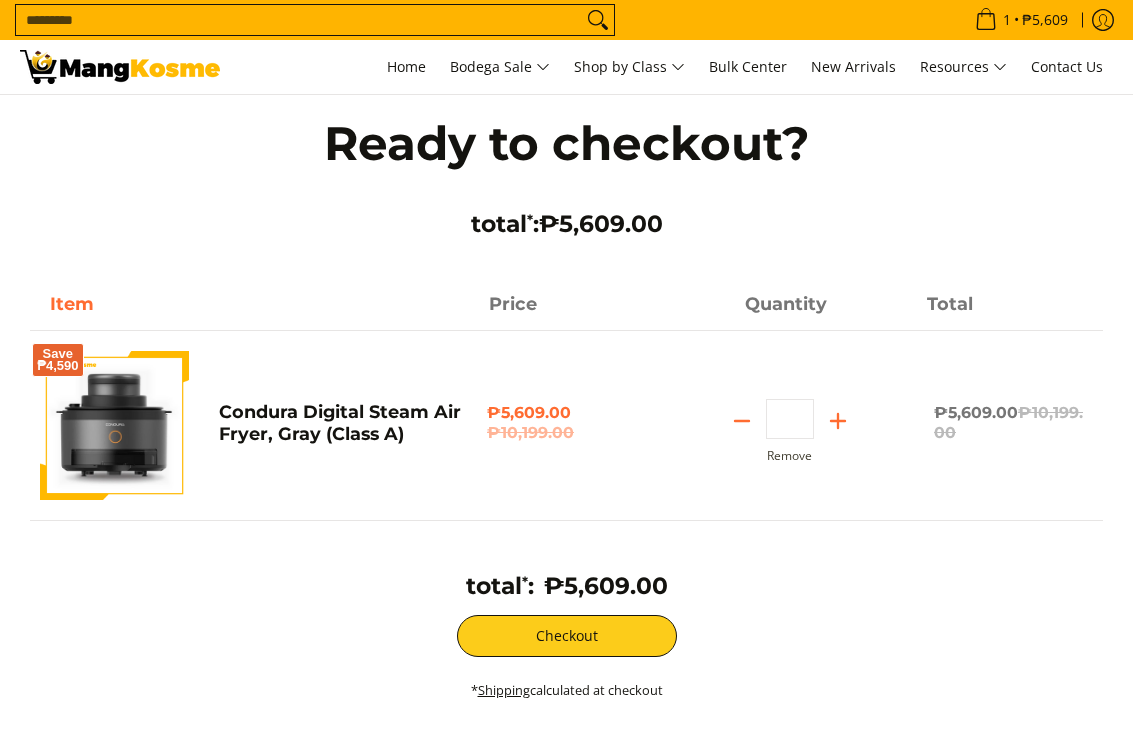 scroll, scrollTop: 0, scrollLeft: 0, axis: both 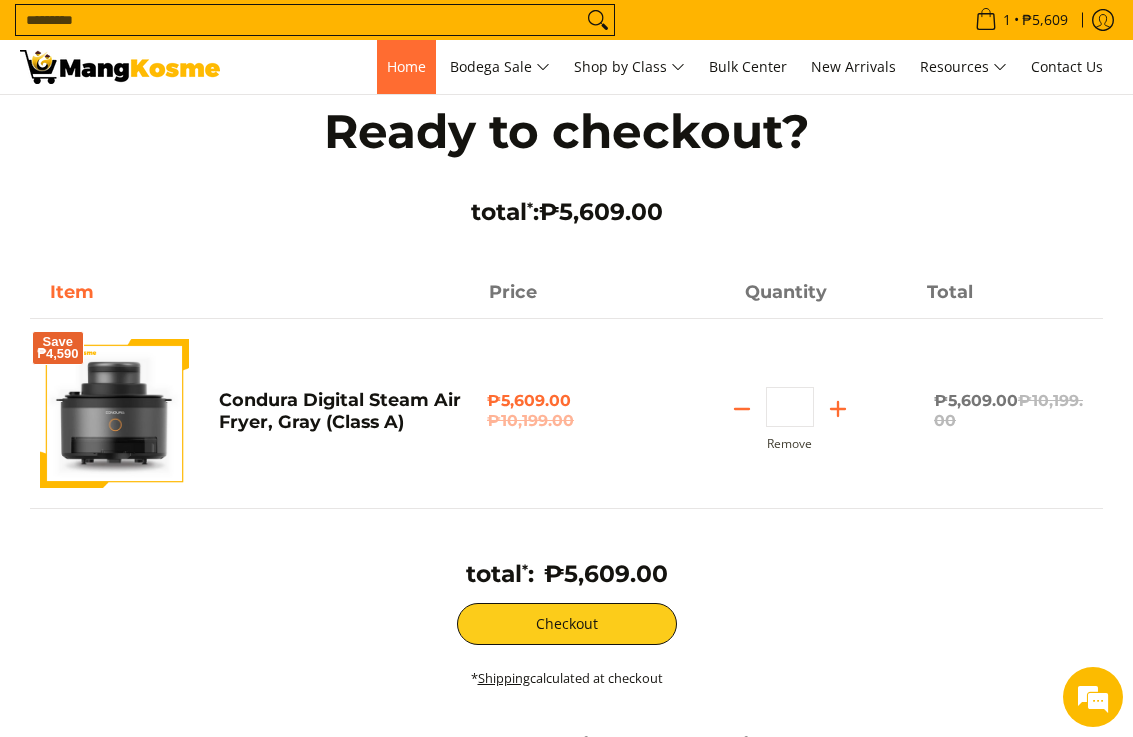 click on "Home" at bounding box center [406, 66] 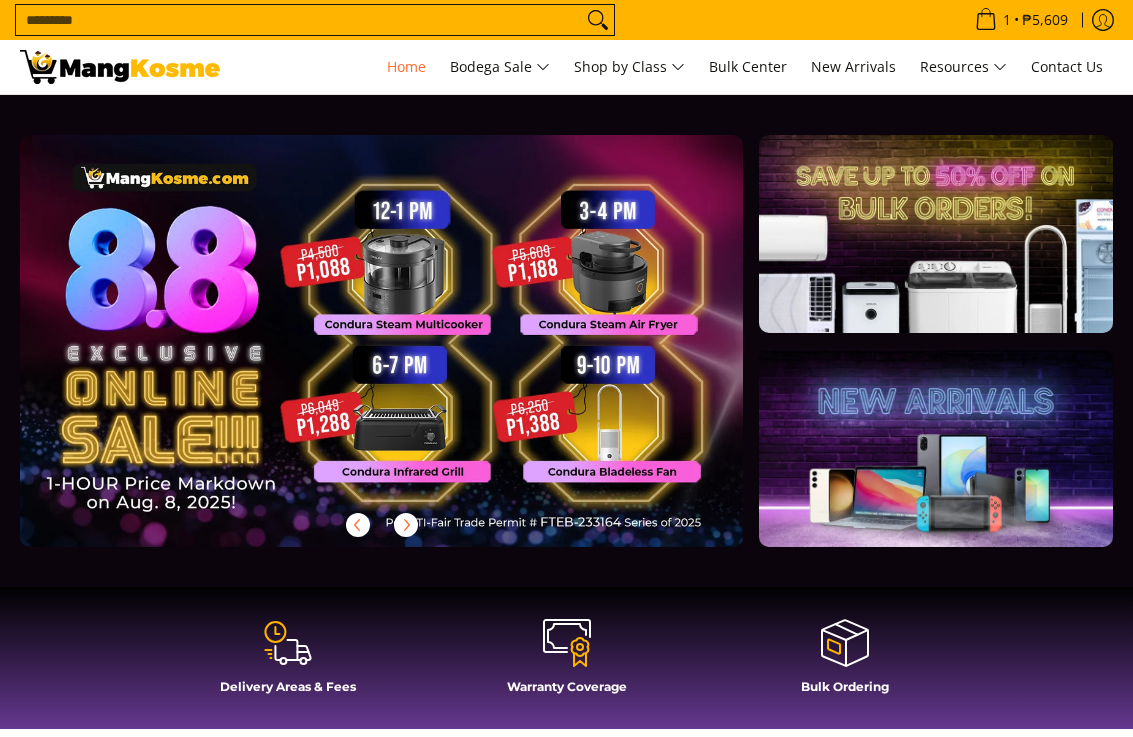 scroll, scrollTop: 0, scrollLeft: 0, axis: both 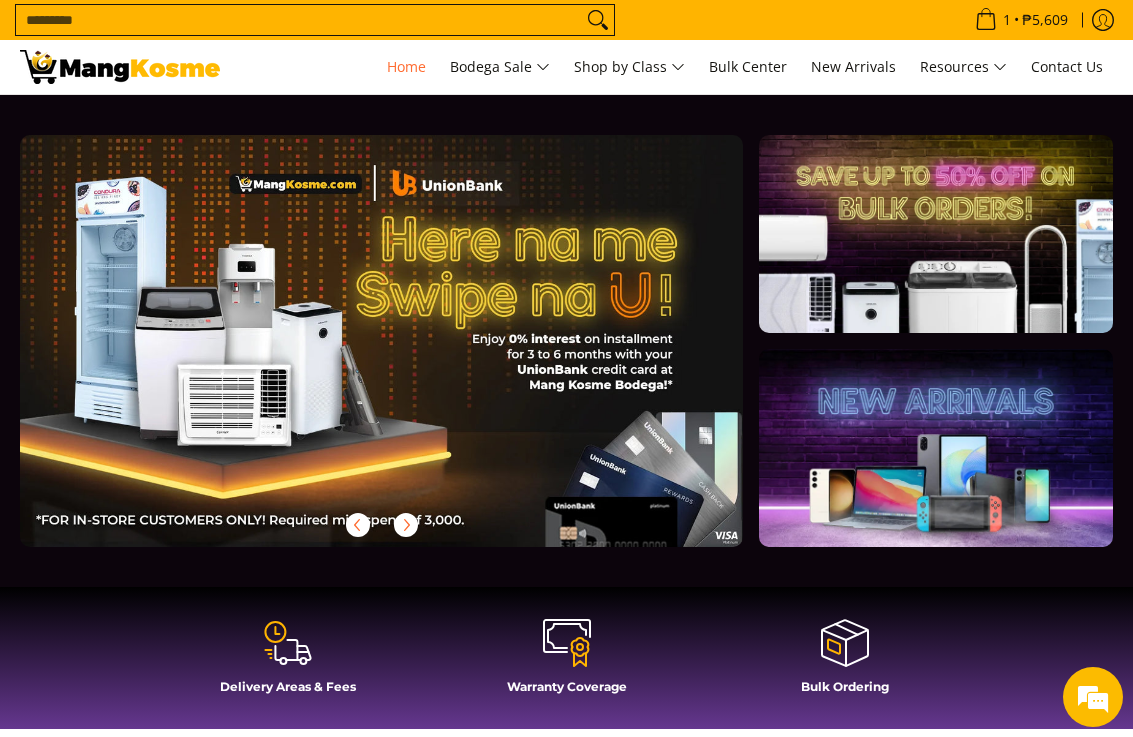 click on "Search..." at bounding box center (299, 20) 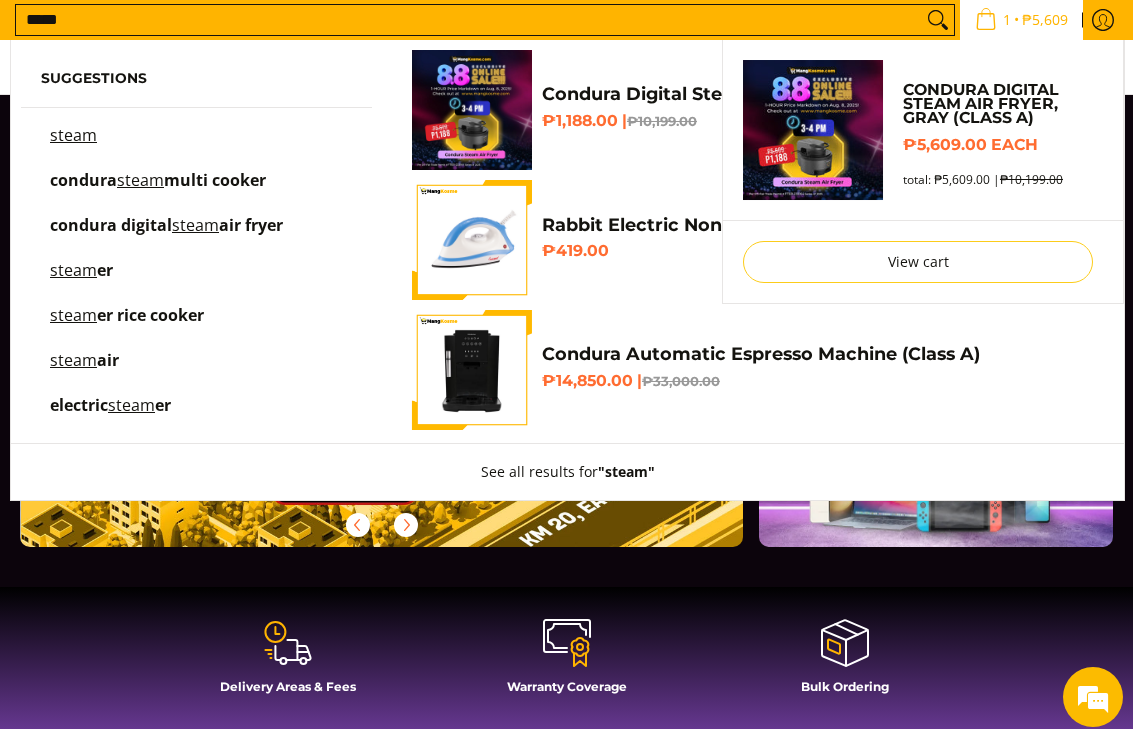 scroll, scrollTop: 0, scrollLeft: 2892, axis: horizontal 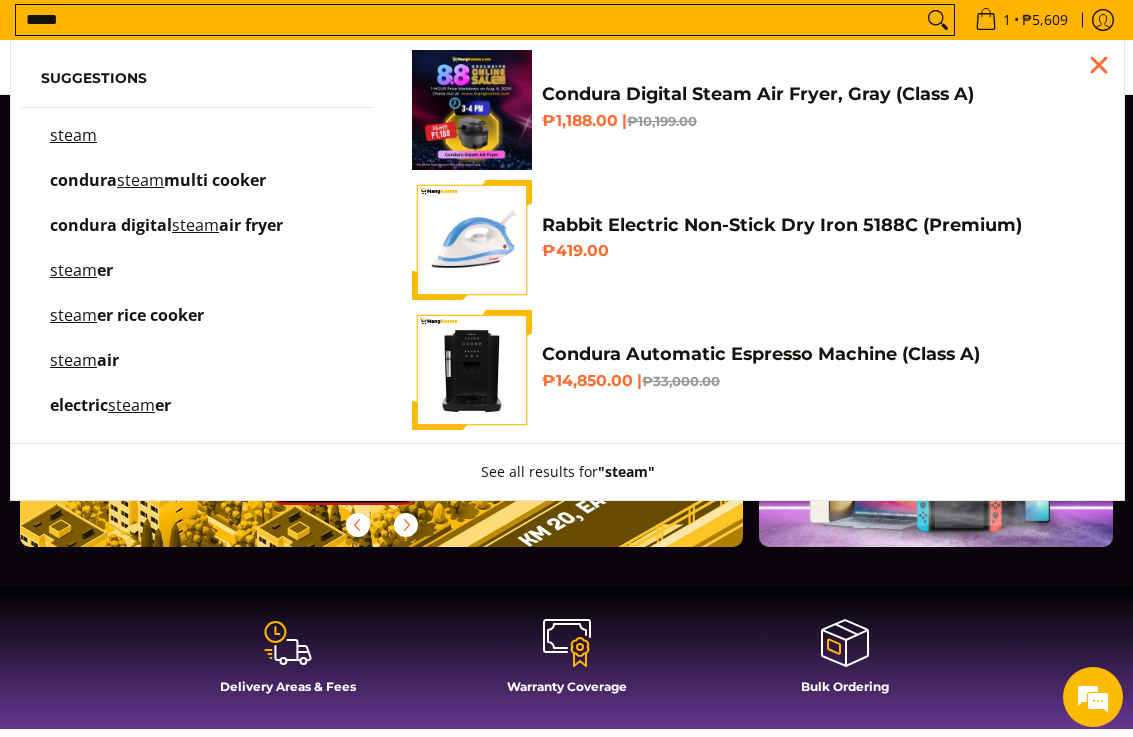 click on "*****" at bounding box center (469, 20) 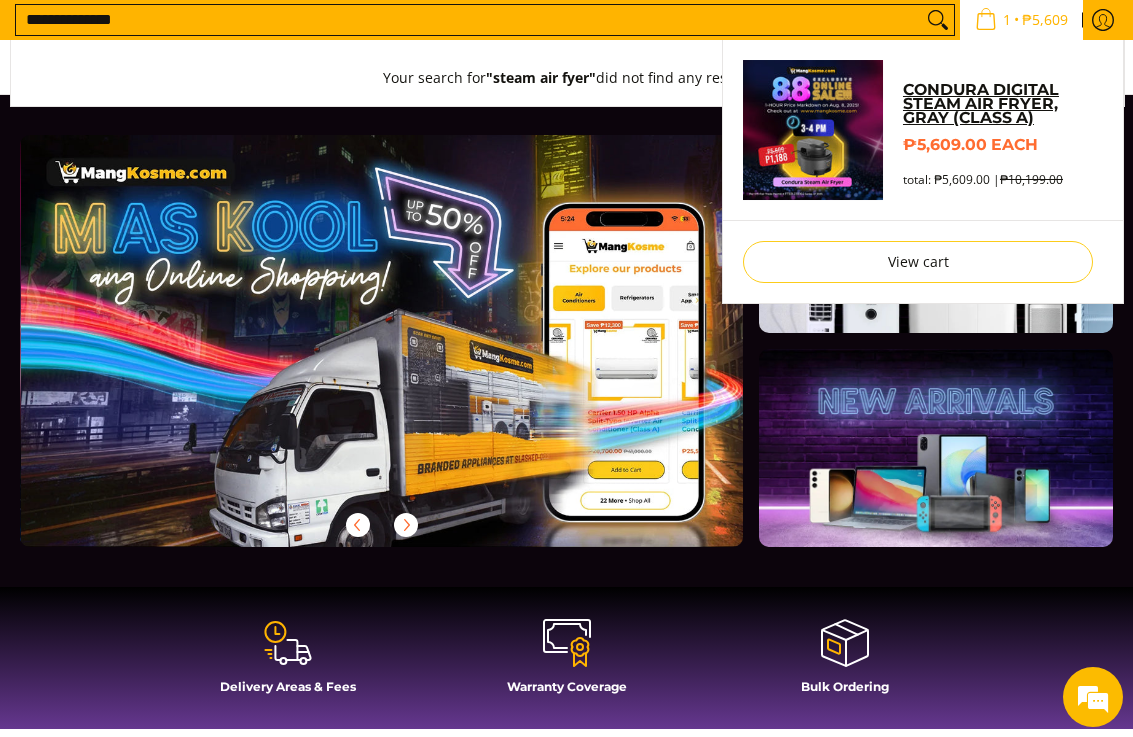 scroll, scrollTop: 0, scrollLeft: 723, axis: horizontal 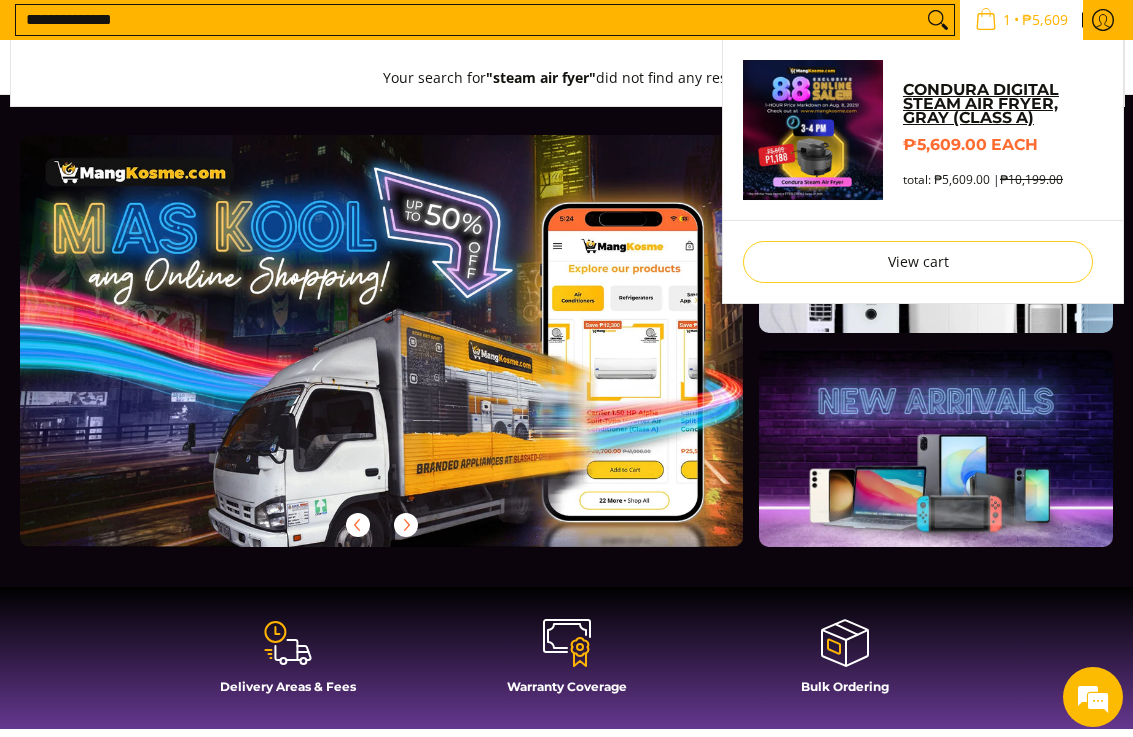 type on "**********" 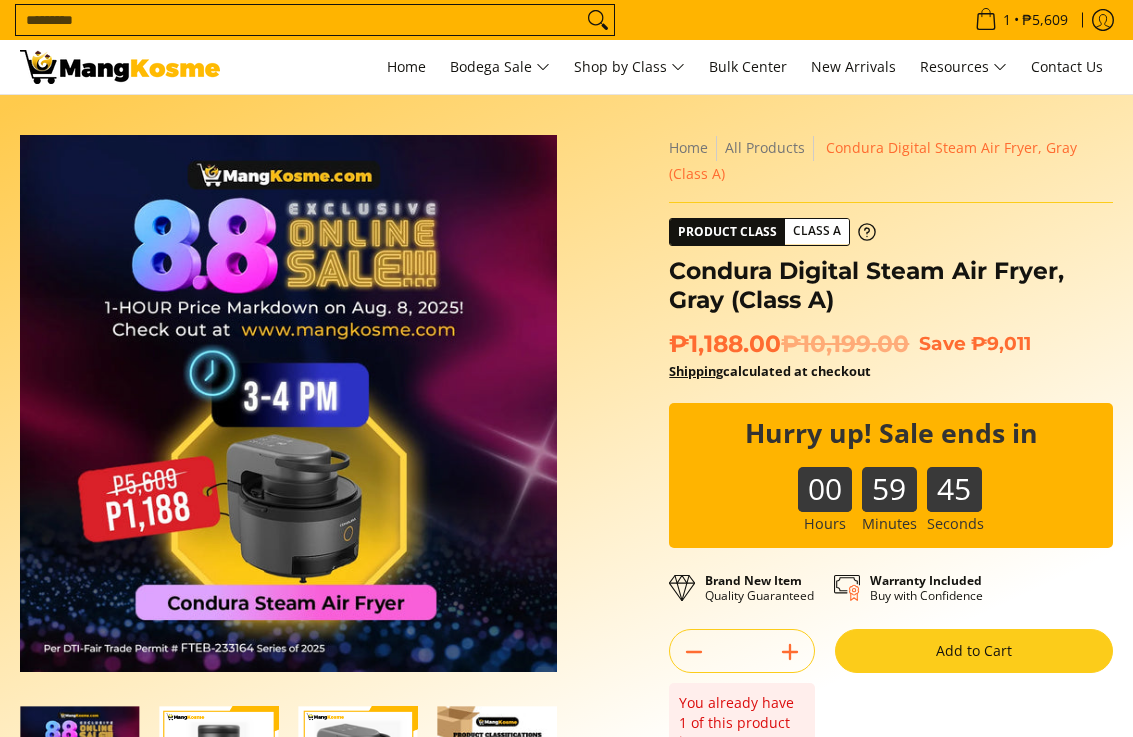 scroll, scrollTop: 0, scrollLeft: 0, axis: both 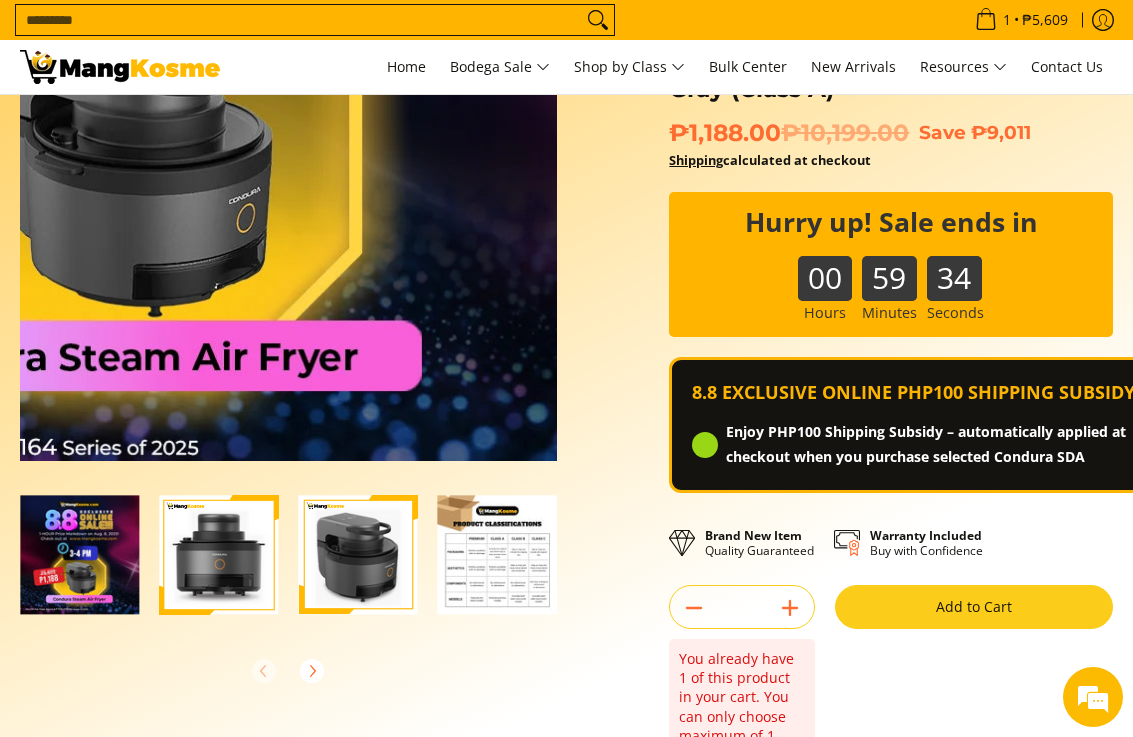 click at bounding box center [288, 192] 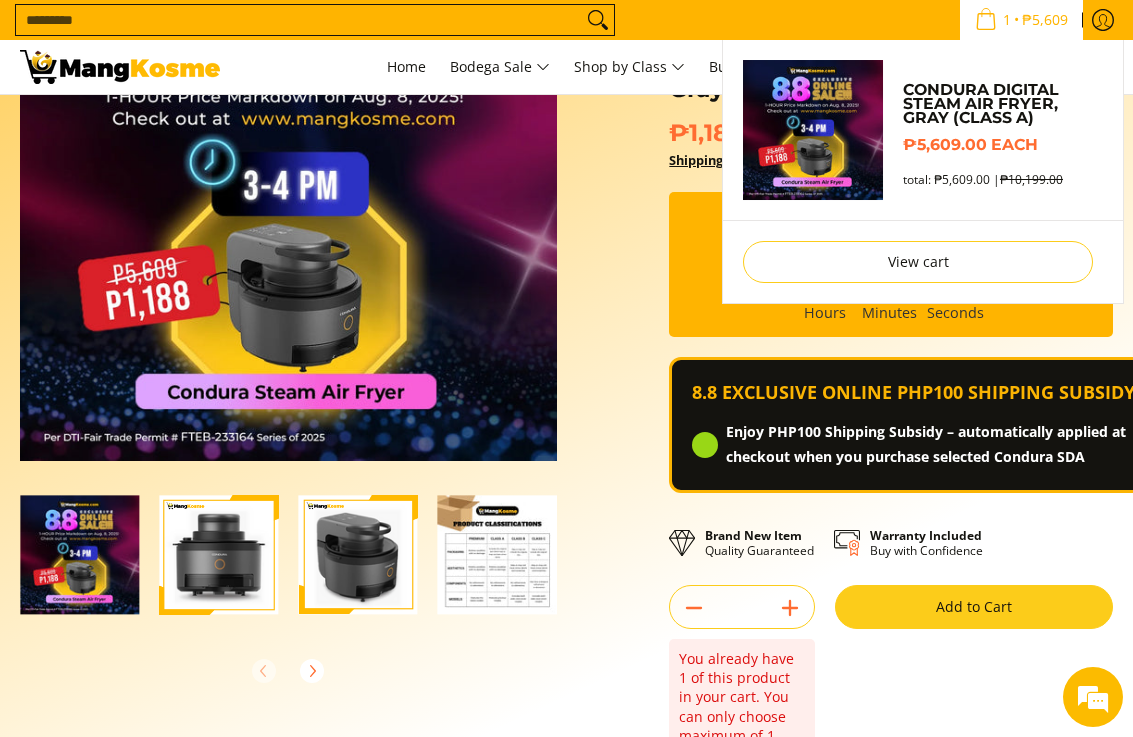 click on "₱5,609" at bounding box center (1045, 20) 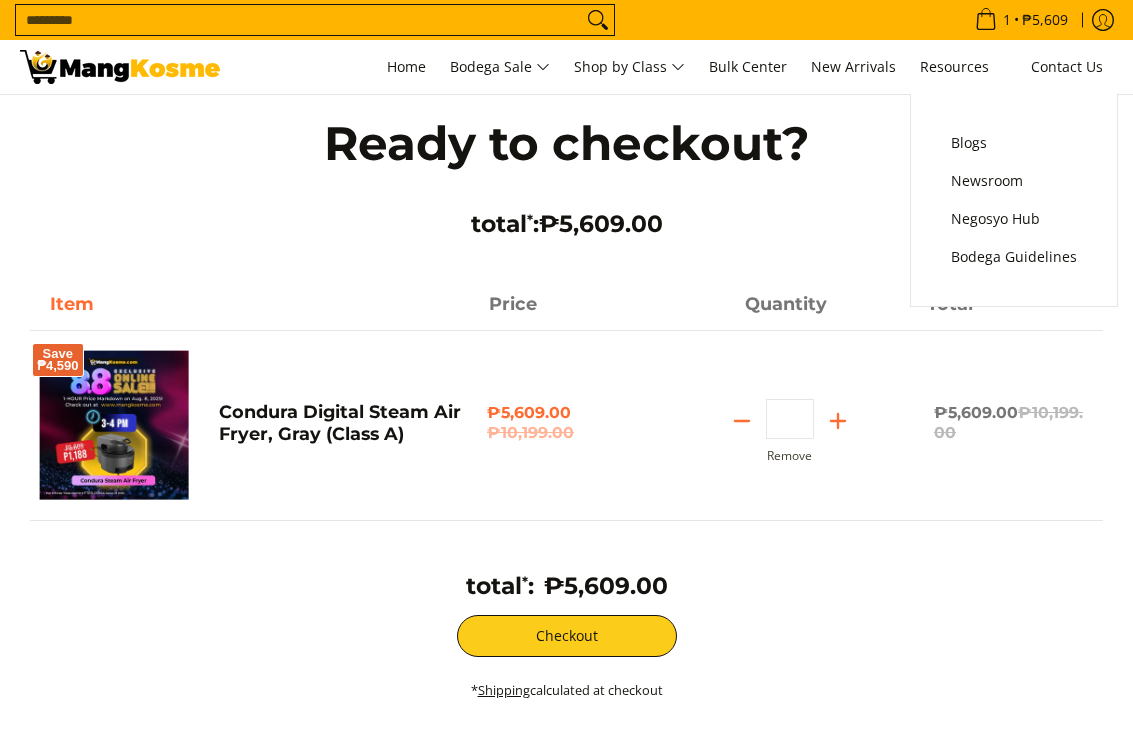 scroll, scrollTop: 0, scrollLeft: 0, axis: both 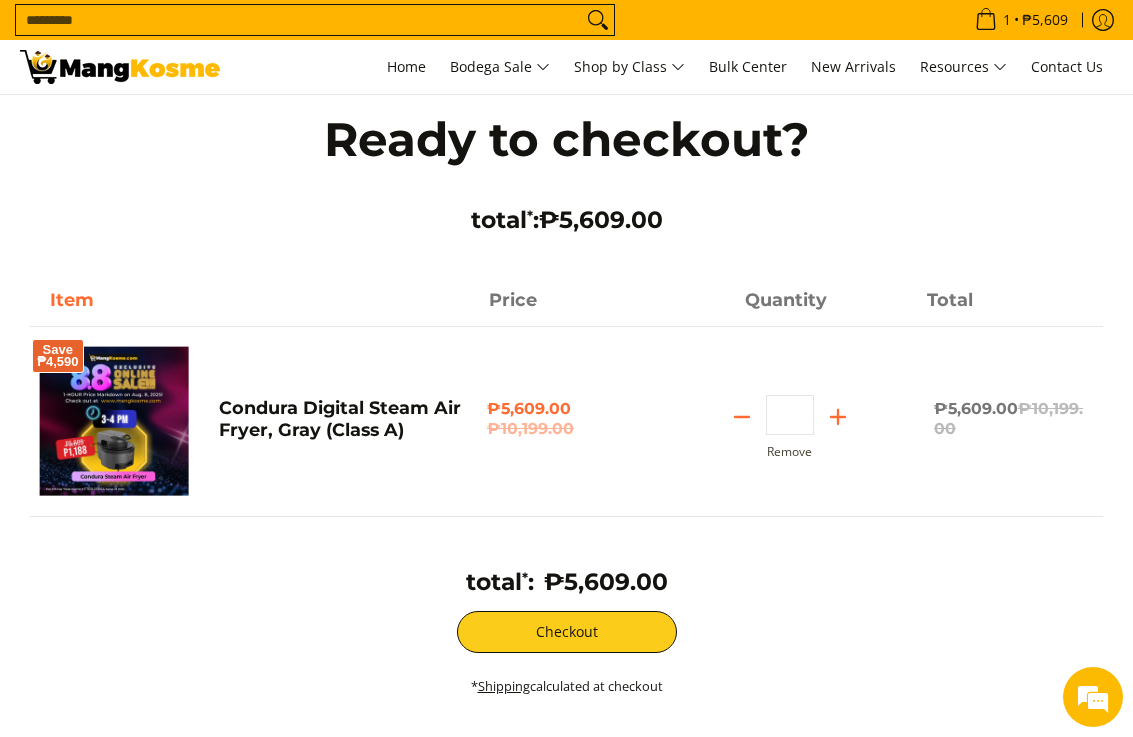 click at bounding box center (114, 421) 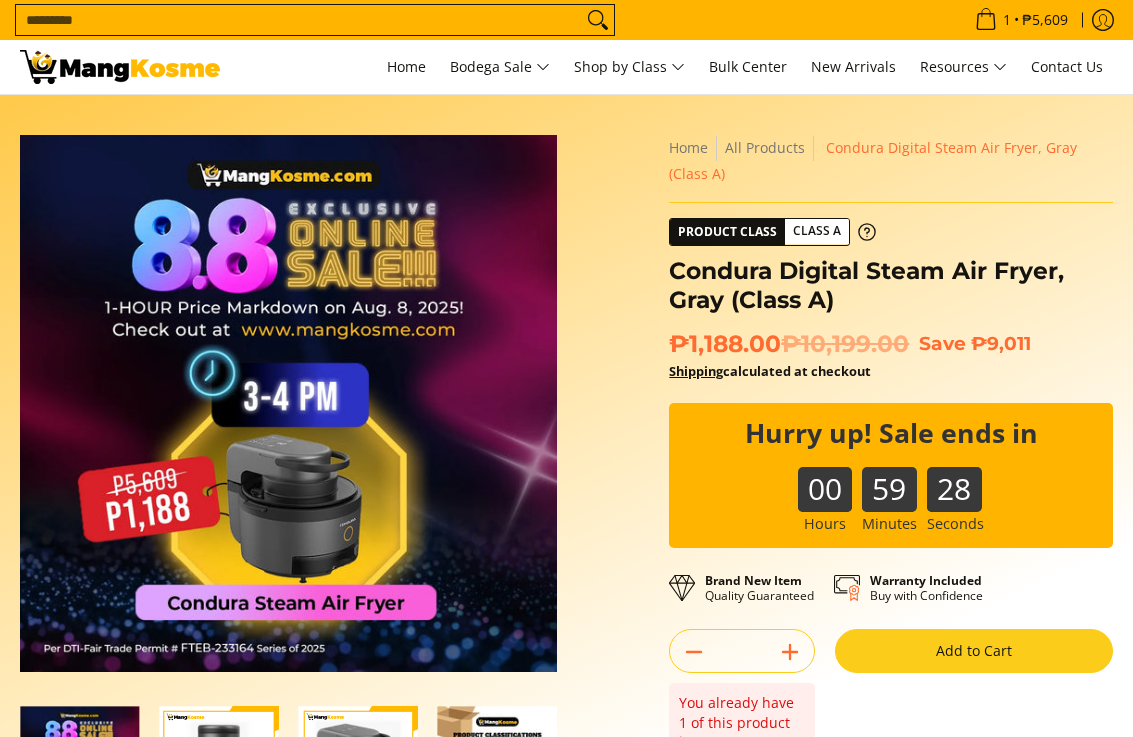scroll, scrollTop: 0, scrollLeft: 0, axis: both 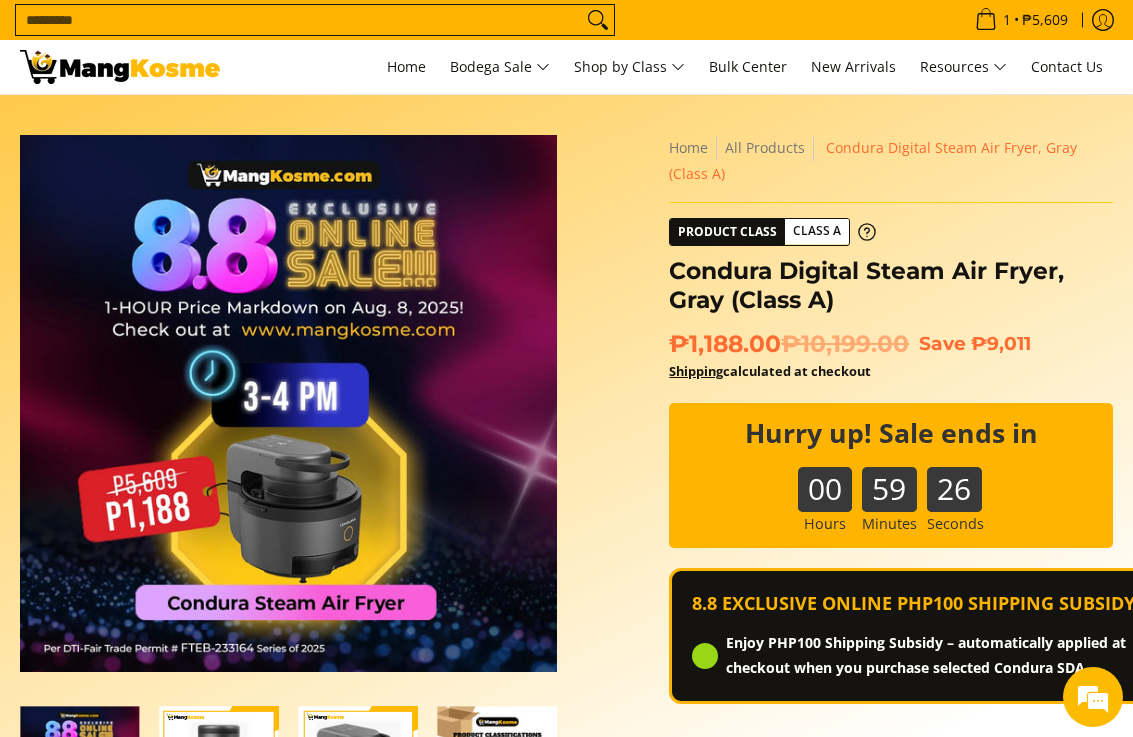 click on "Enjoy PHP100 Shipping Subsidy – automatically applied at checkout when you purchase selected Condura SDA" at bounding box center (931, 656) 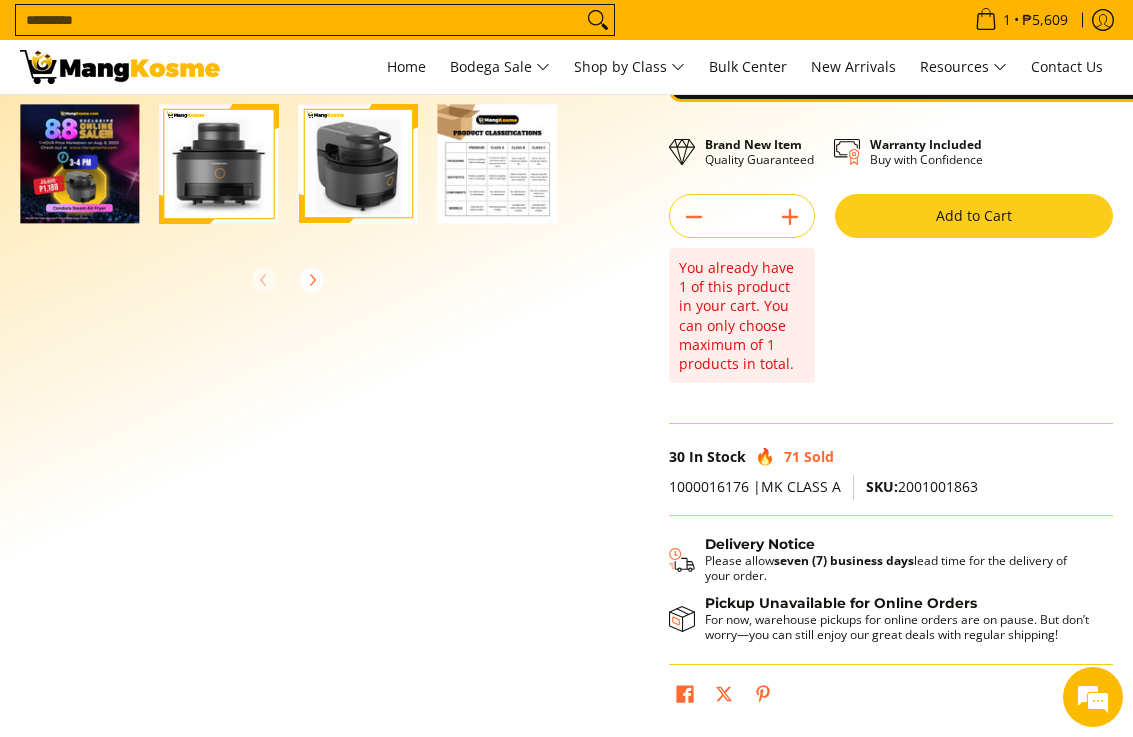 scroll, scrollTop: 601, scrollLeft: 0, axis: vertical 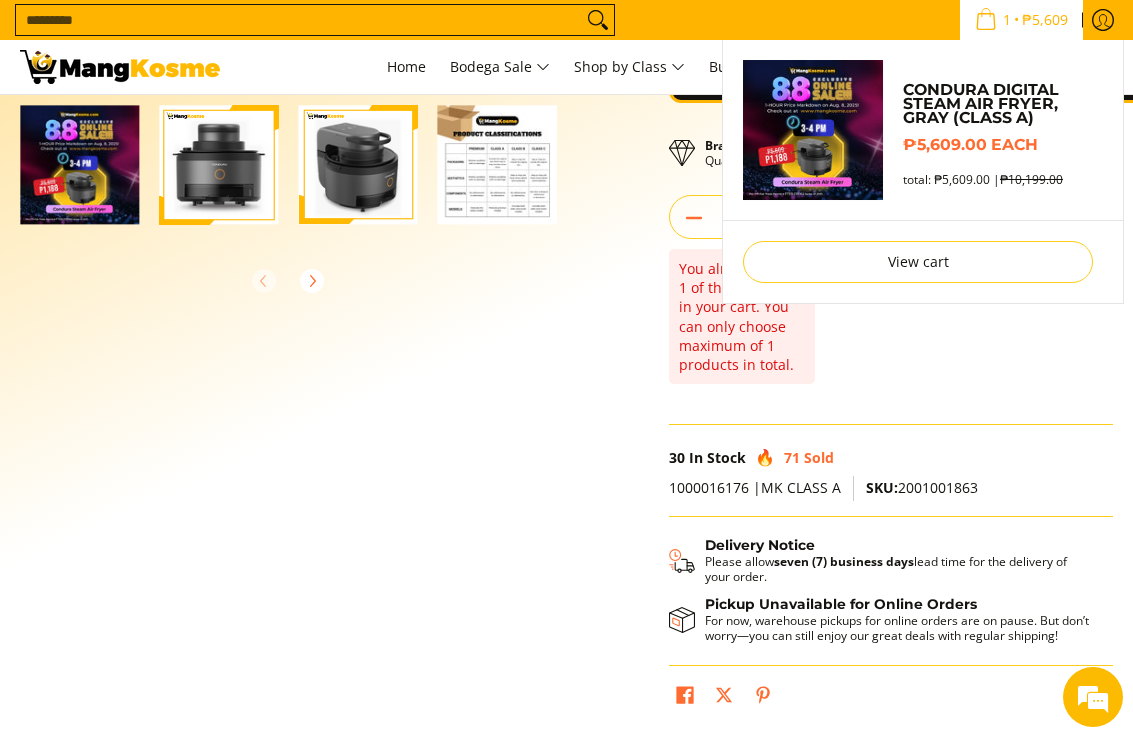 click on "₱5,609" at bounding box center (1045, 20) 